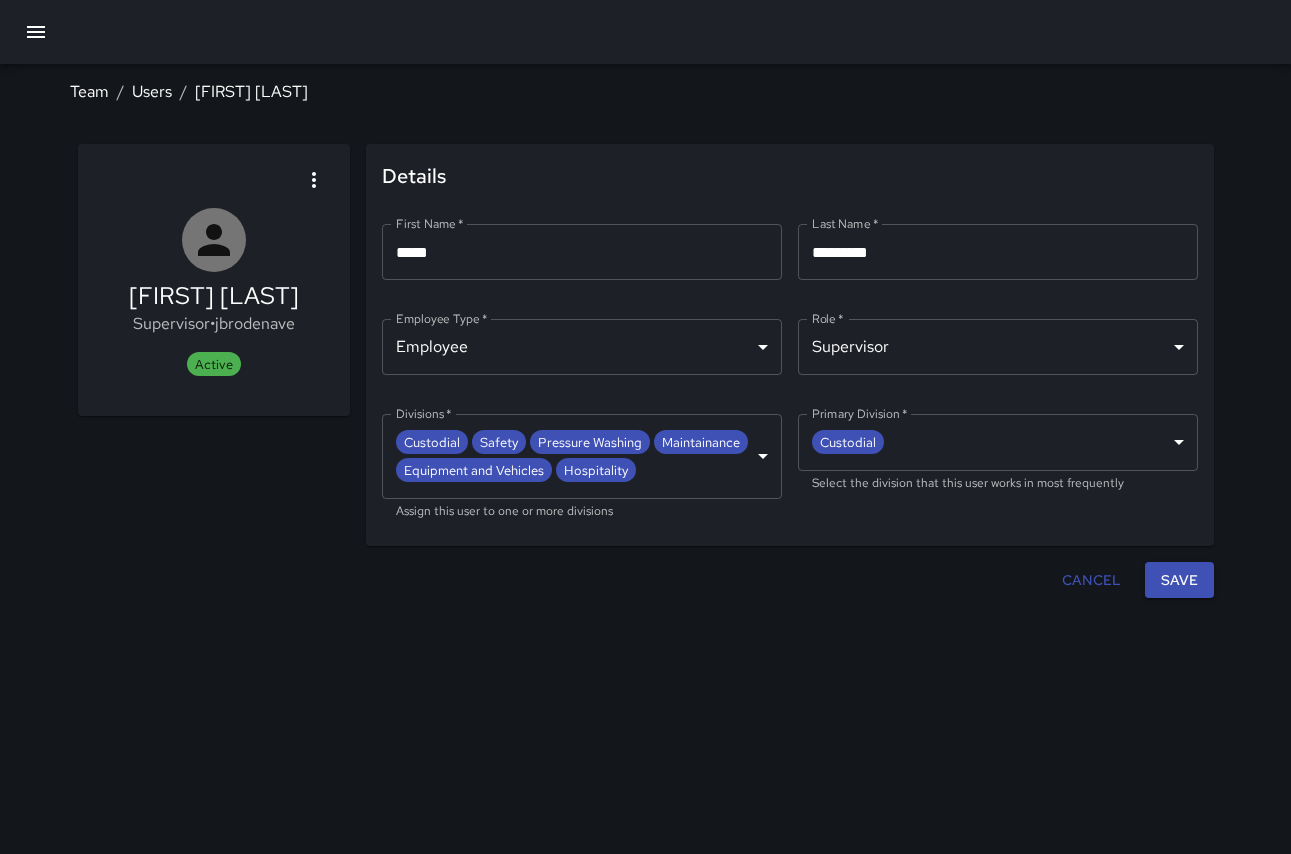 scroll, scrollTop: 0, scrollLeft: 0, axis: both 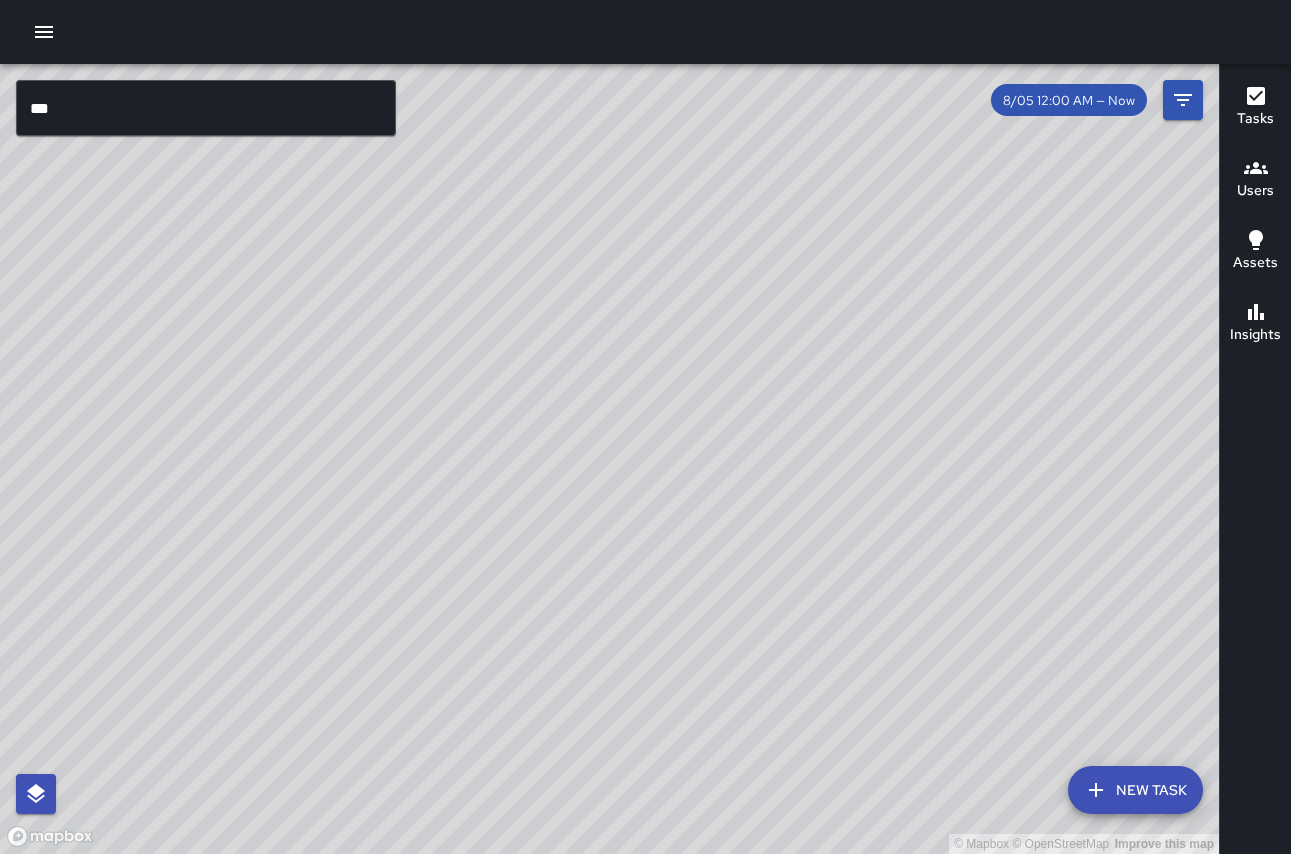 drag, startPoint x: 441, startPoint y: 569, endPoint x: 512, endPoint y: 708, distance: 156.08331 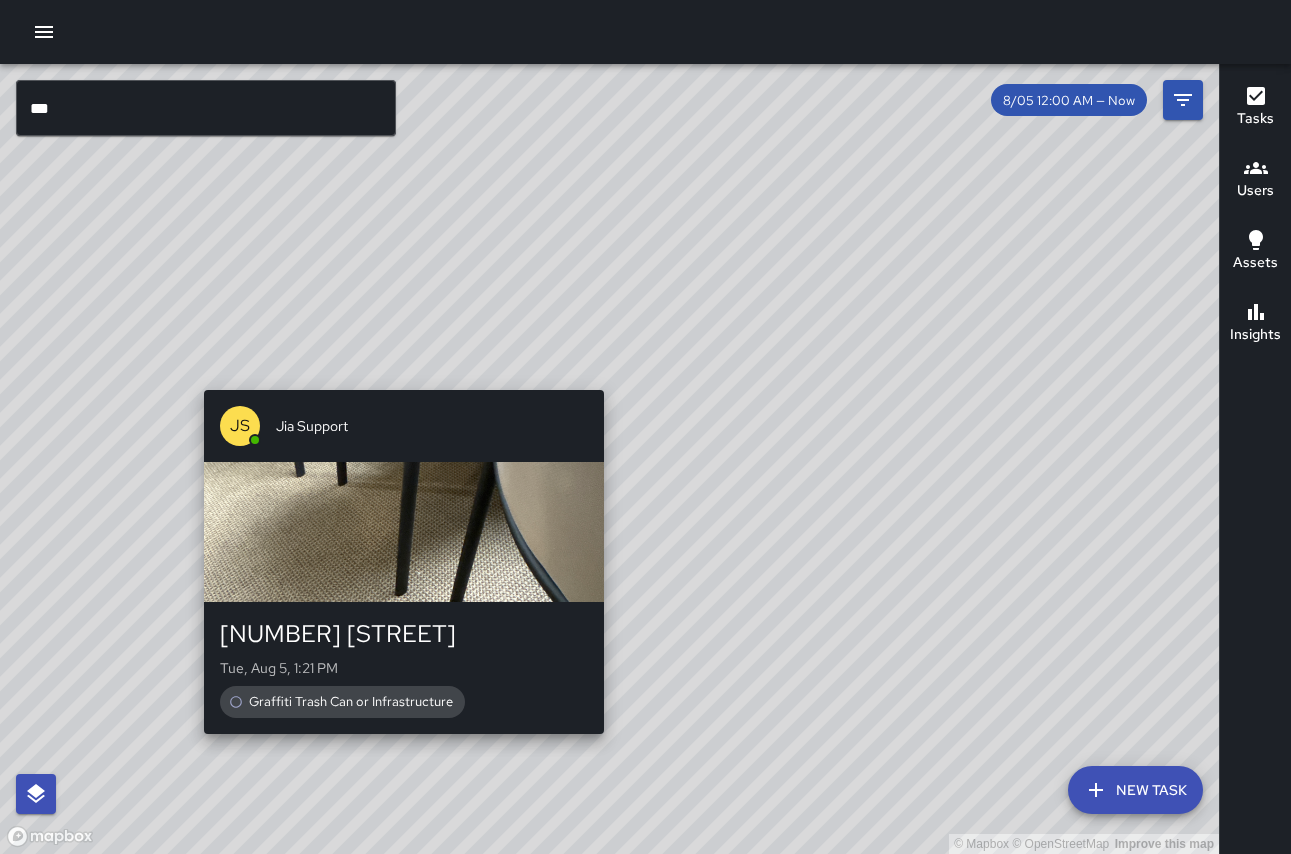 click on "© Mapbox   © OpenStreetMap   Improve this map [INITIALS] [LAST] [NUMBER] [STREET] [DAY], [MONTH] [DAY], [TIME] [AM/PM] Graffiti Trash Can or Infrastructure" at bounding box center (609, 459) 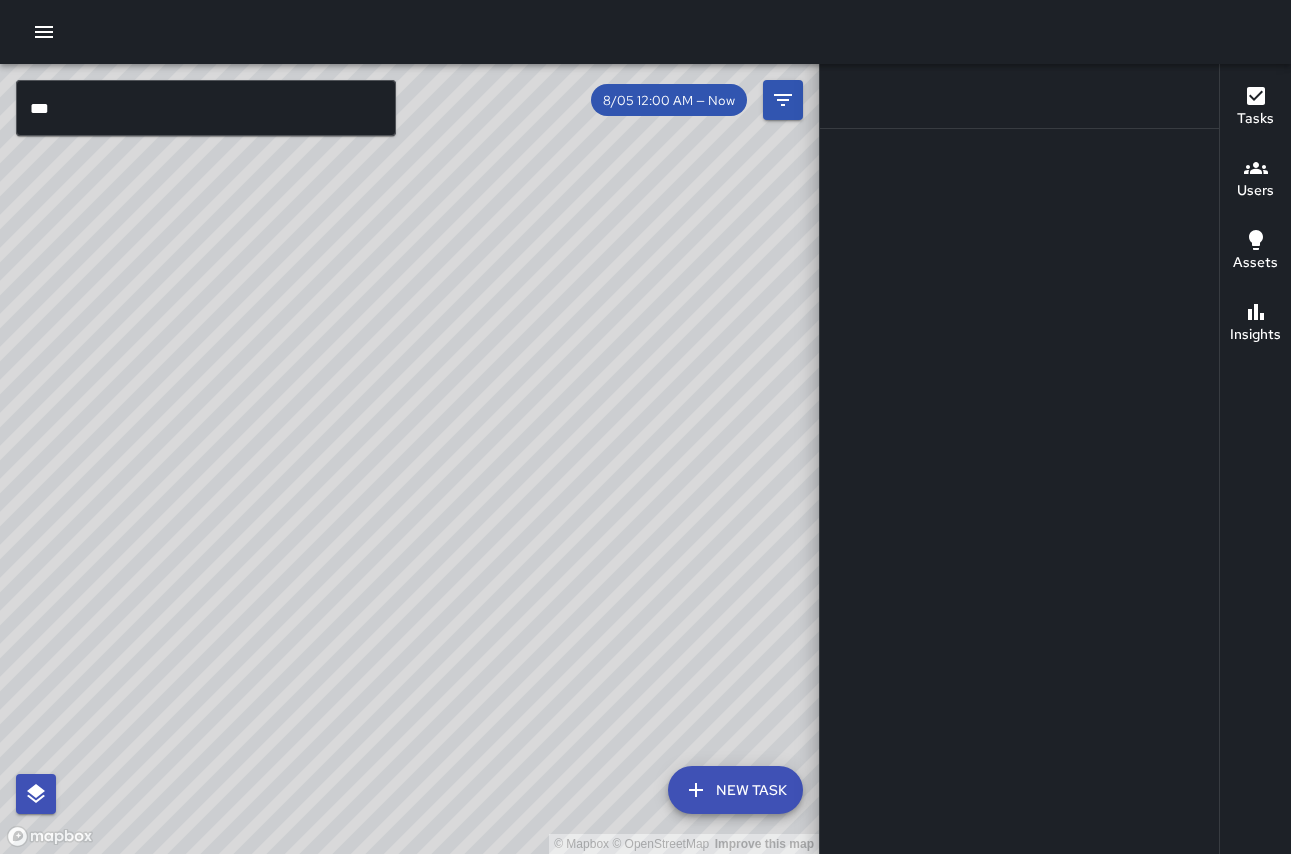 click on "© Mapbox   © OpenStreetMap   Improve this map" at bounding box center (409, 459) 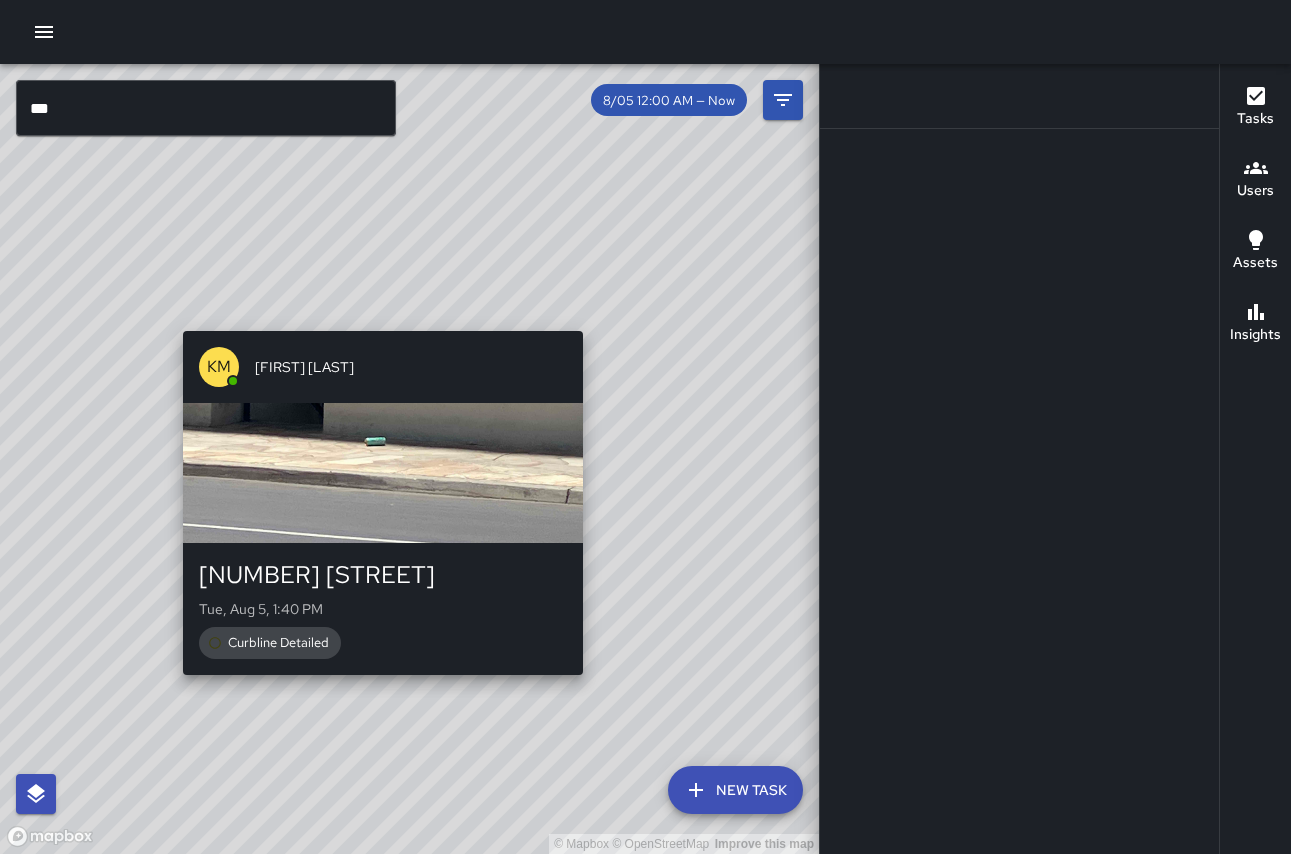 click on "© Mapbox   © OpenStreetMap   Improve this map [INITIALS] [LAST] [NUMBER] [STREET] [DAY], [MONTH] [DAY], [TIME] [AM/PM] Curbline Detailed" at bounding box center (409, 459) 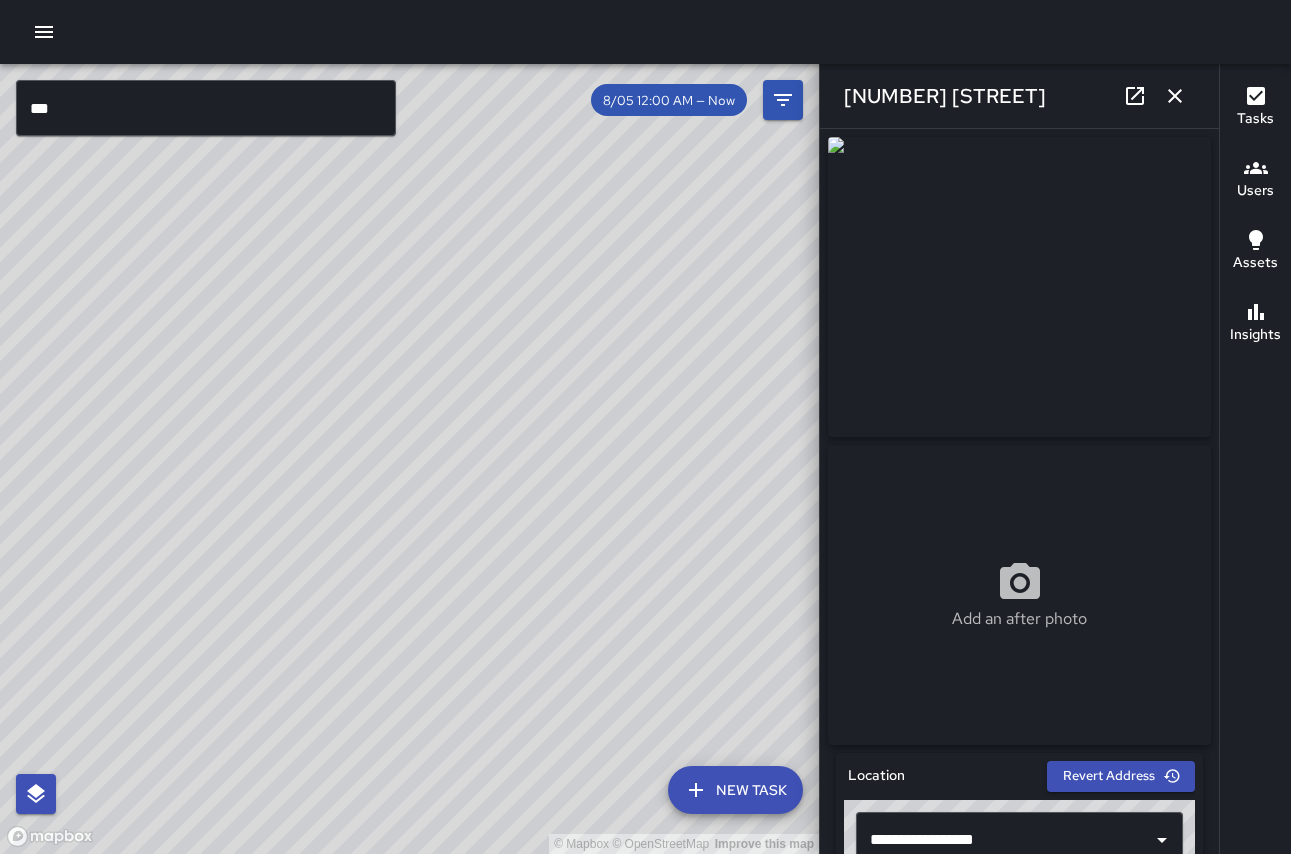 click on "Add an after photo" at bounding box center [1019, 441] 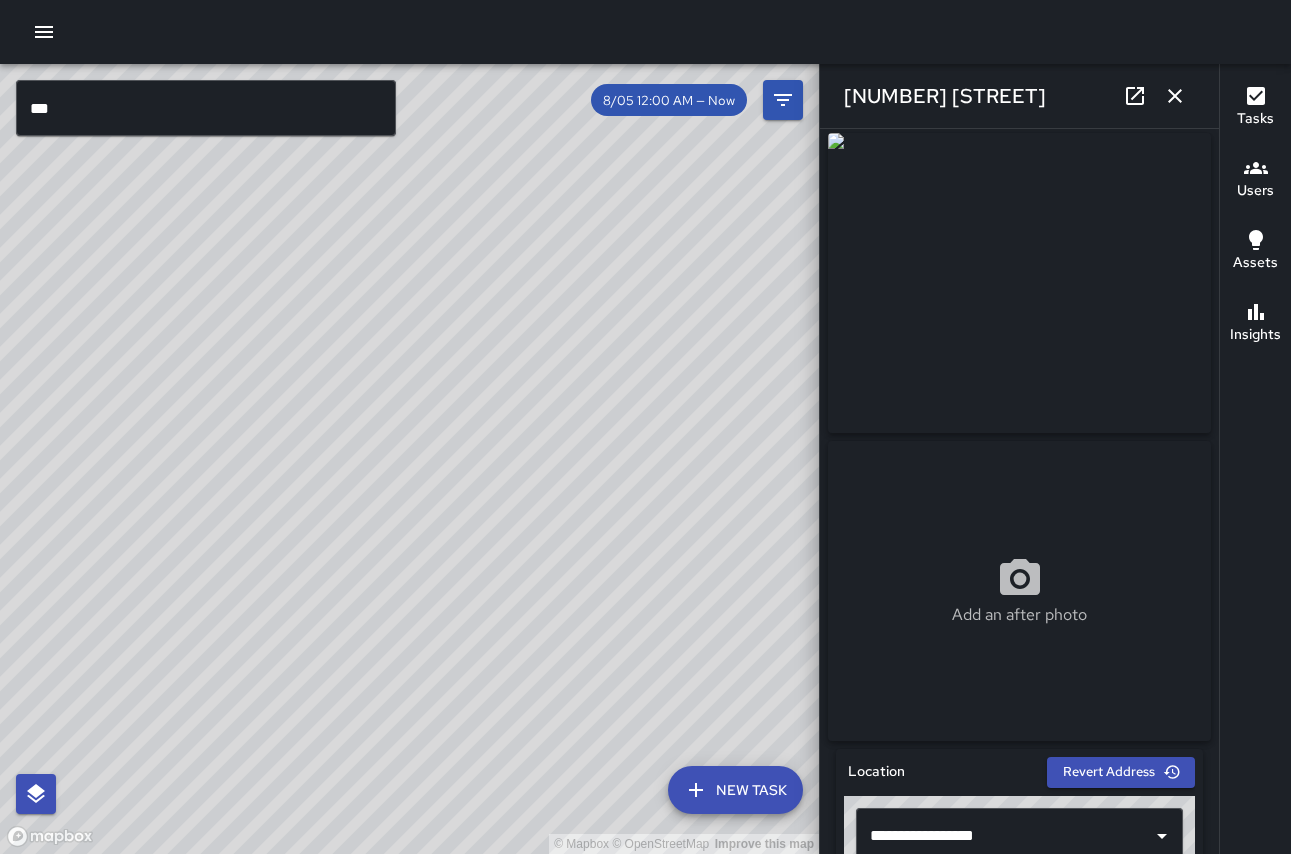 scroll, scrollTop: 0, scrollLeft: 0, axis: both 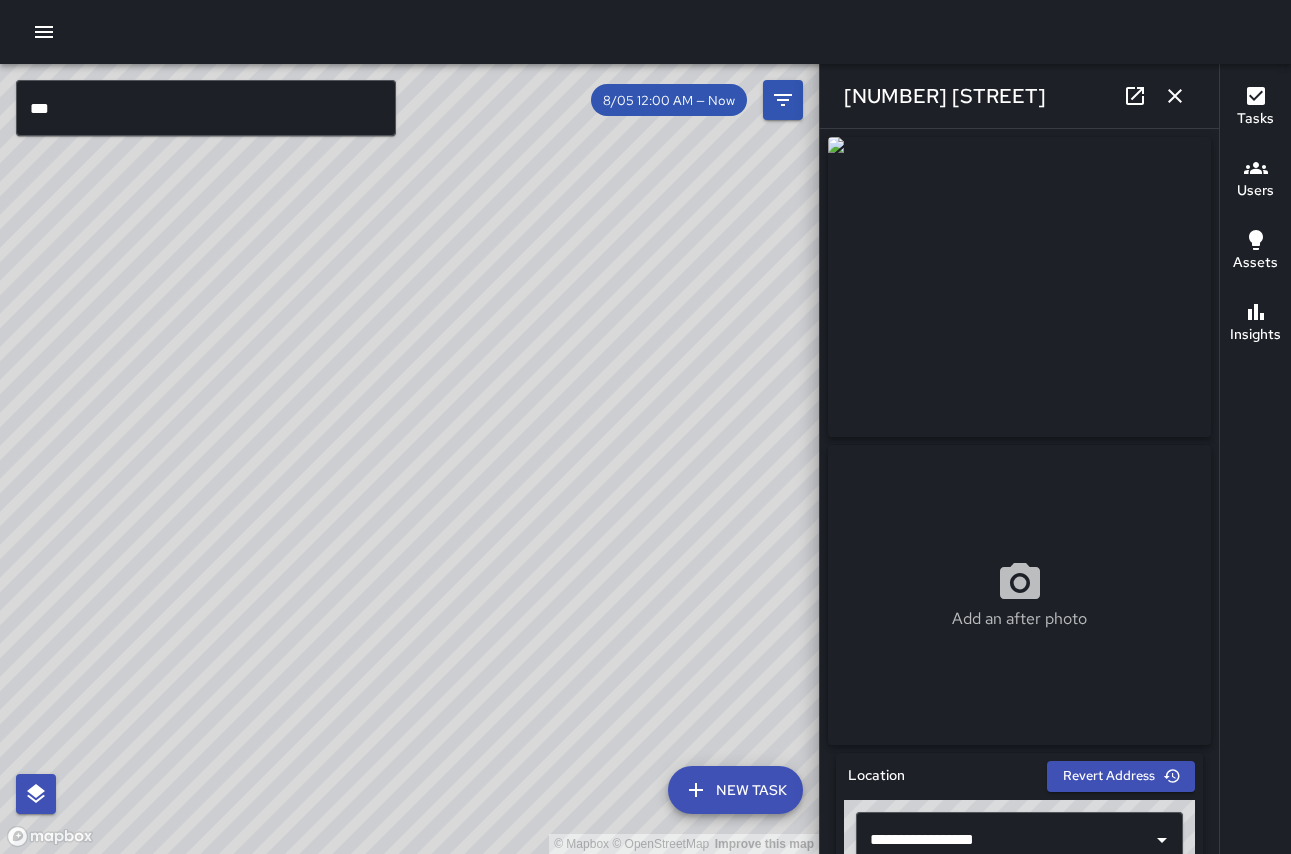 click on "© Mapbox   © OpenStreetMap   Improve this map" at bounding box center [409, 459] 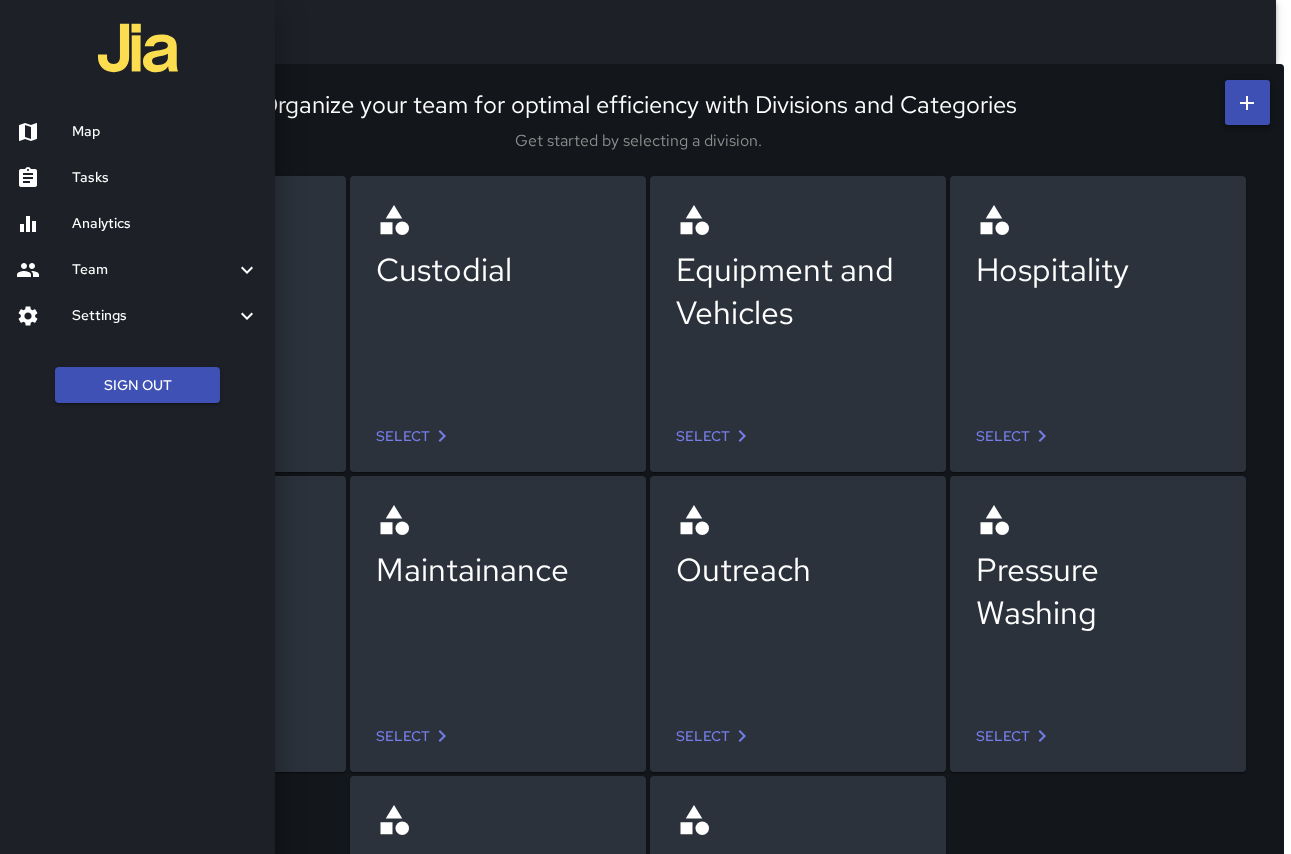 scroll, scrollTop: 0, scrollLeft: 0, axis: both 